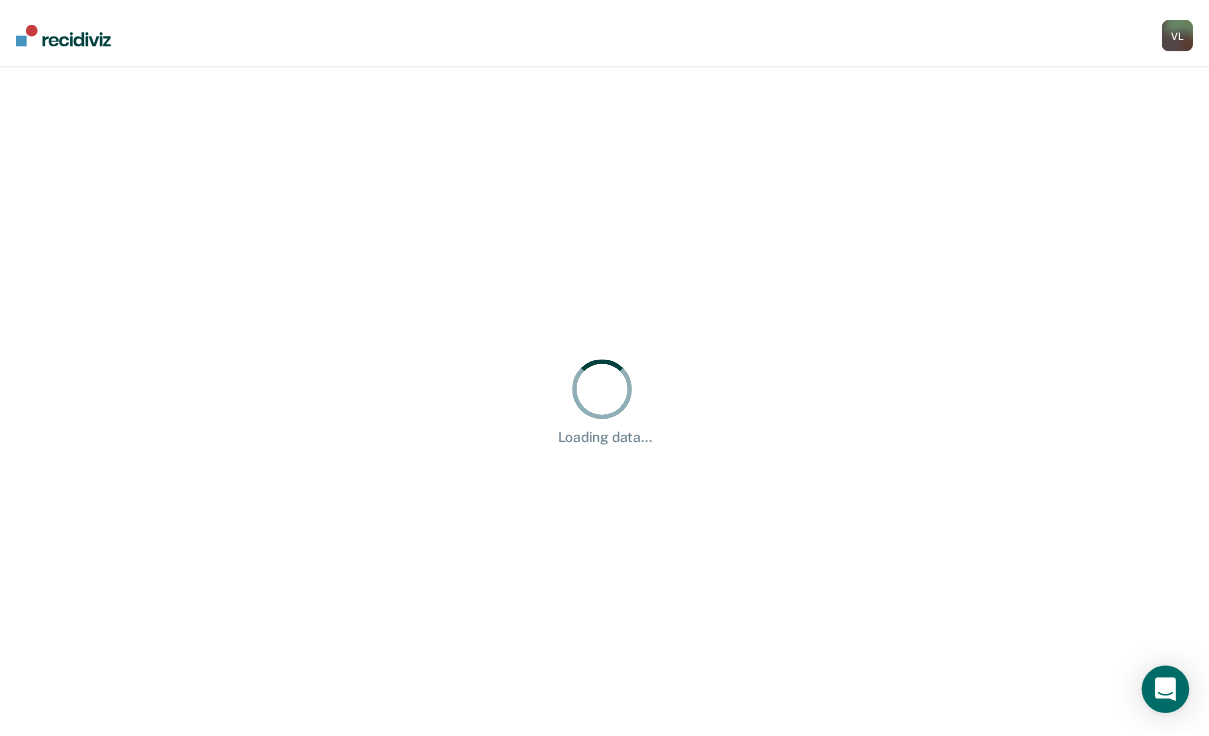 scroll, scrollTop: 0, scrollLeft: 0, axis: both 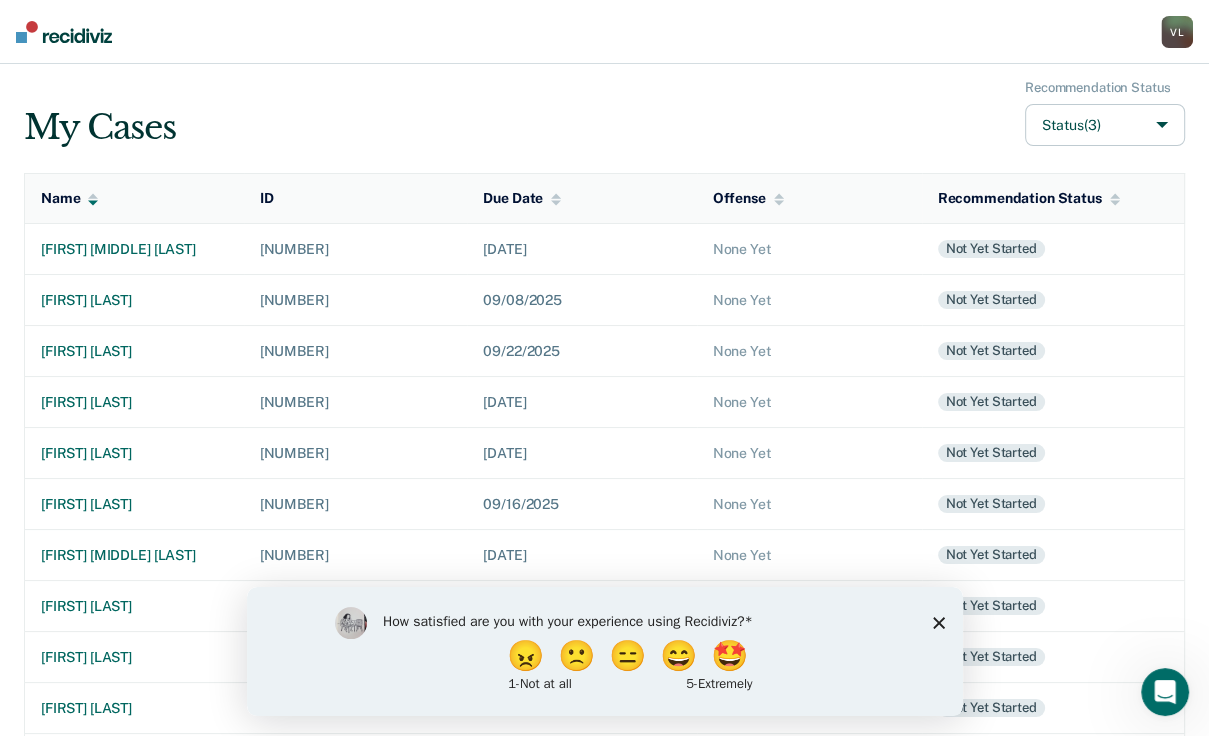 click on "How satisfied are you with your experience using Recidiviz? 😠 🙁 😑 😄 🤩 1  -  Not at all 5  -  Extremely" at bounding box center [604, 650] 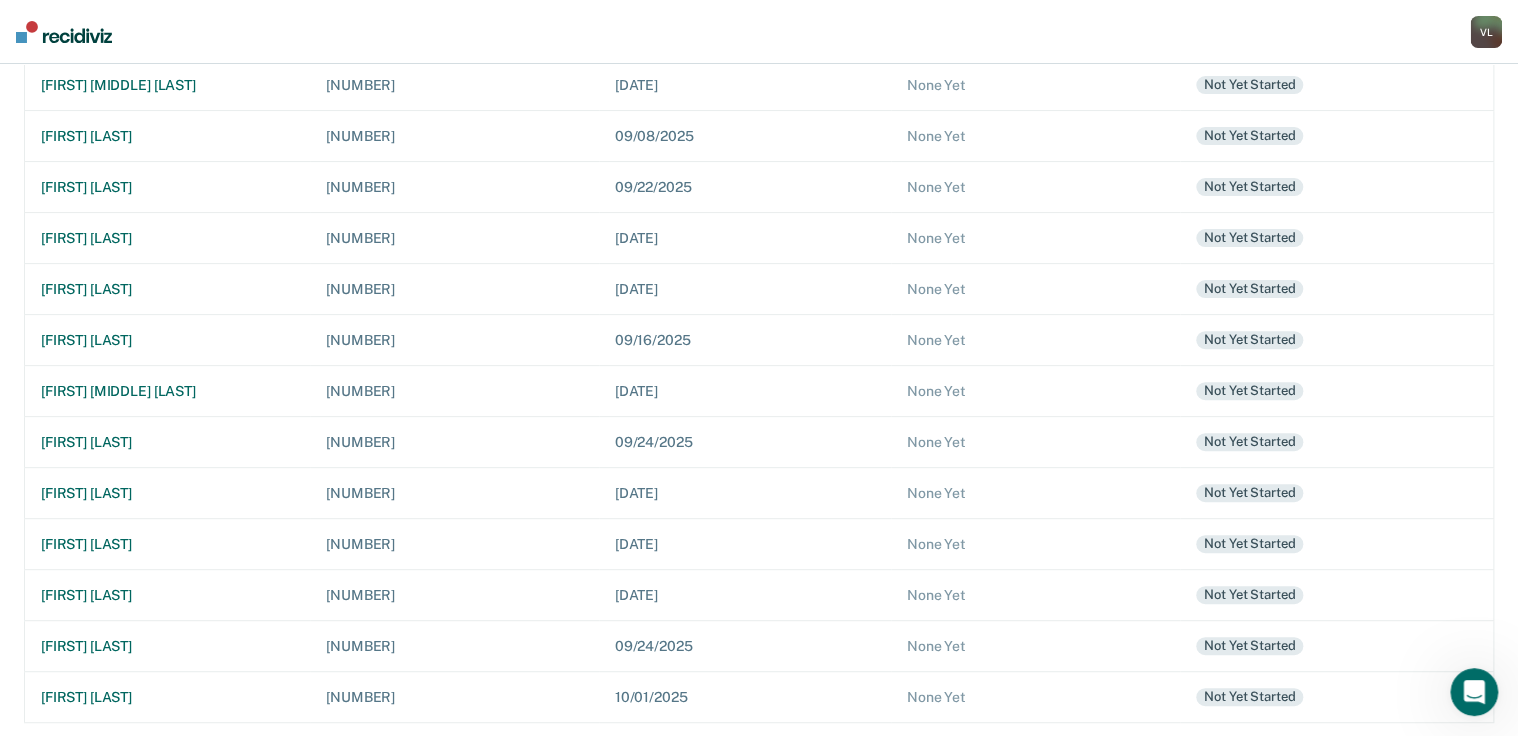 scroll, scrollTop: 0, scrollLeft: 0, axis: both 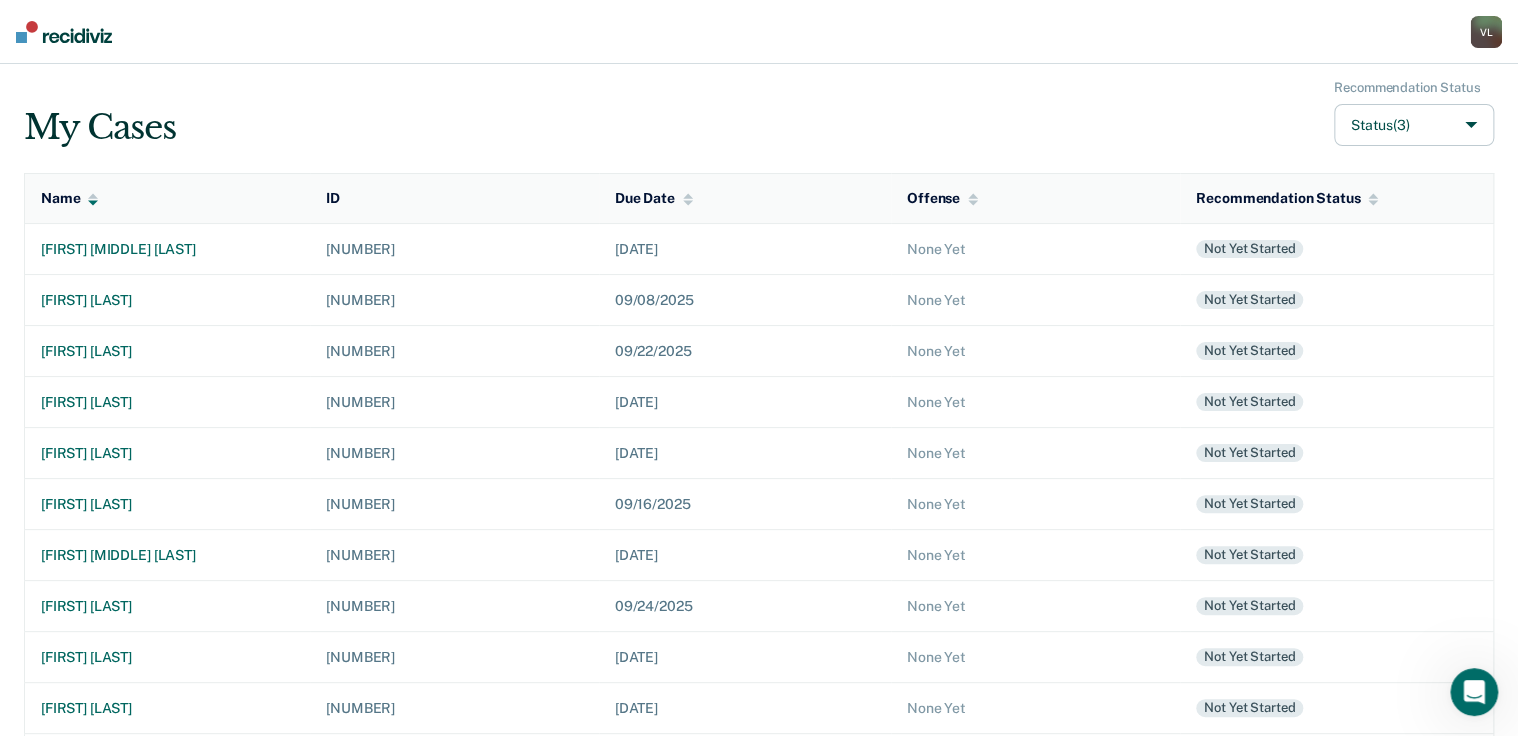 click at bounding box center (64, 32) 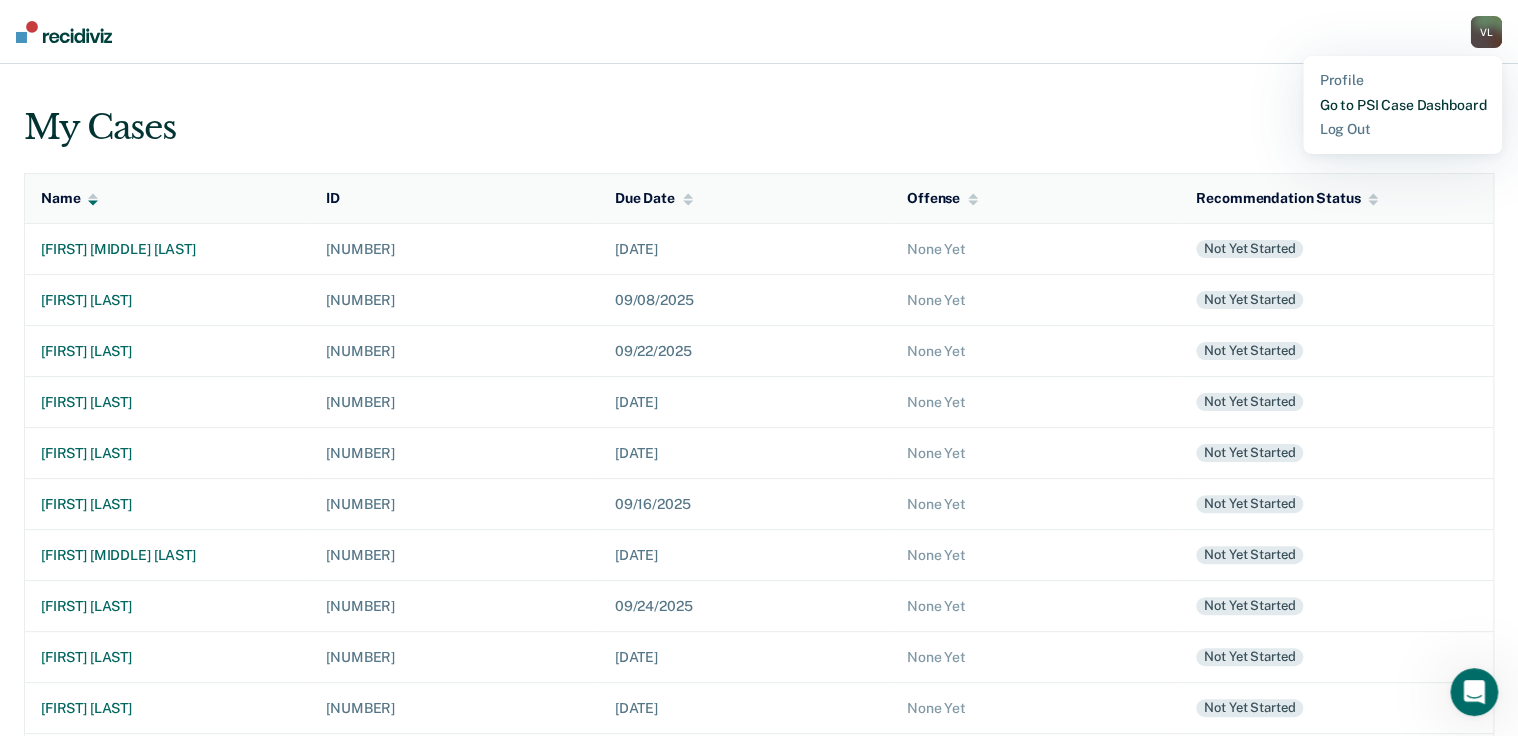 click on "Go to PSI Case Dashboard" at bounding box center [1402, 105] 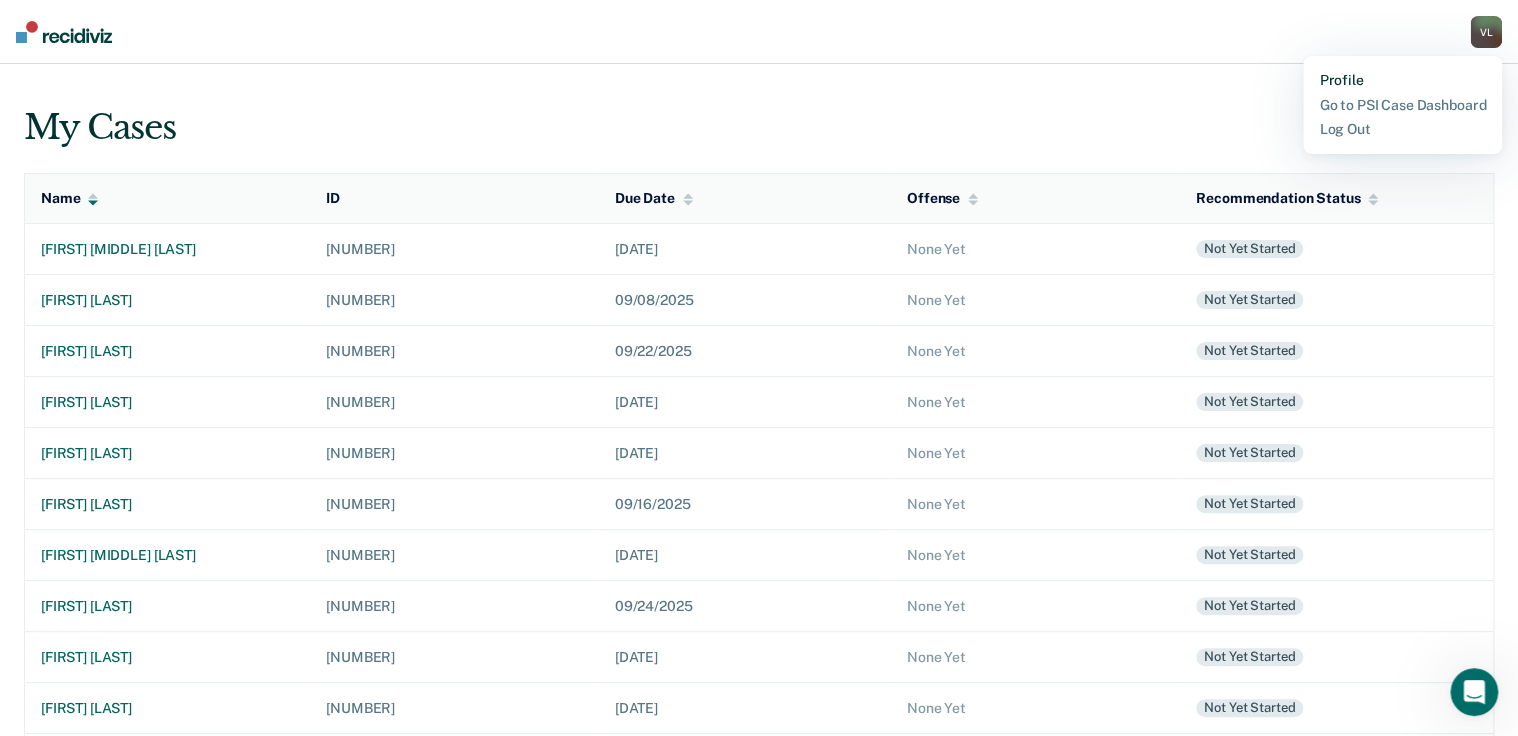 click on "Profile" at bounding box center (1402, 80) 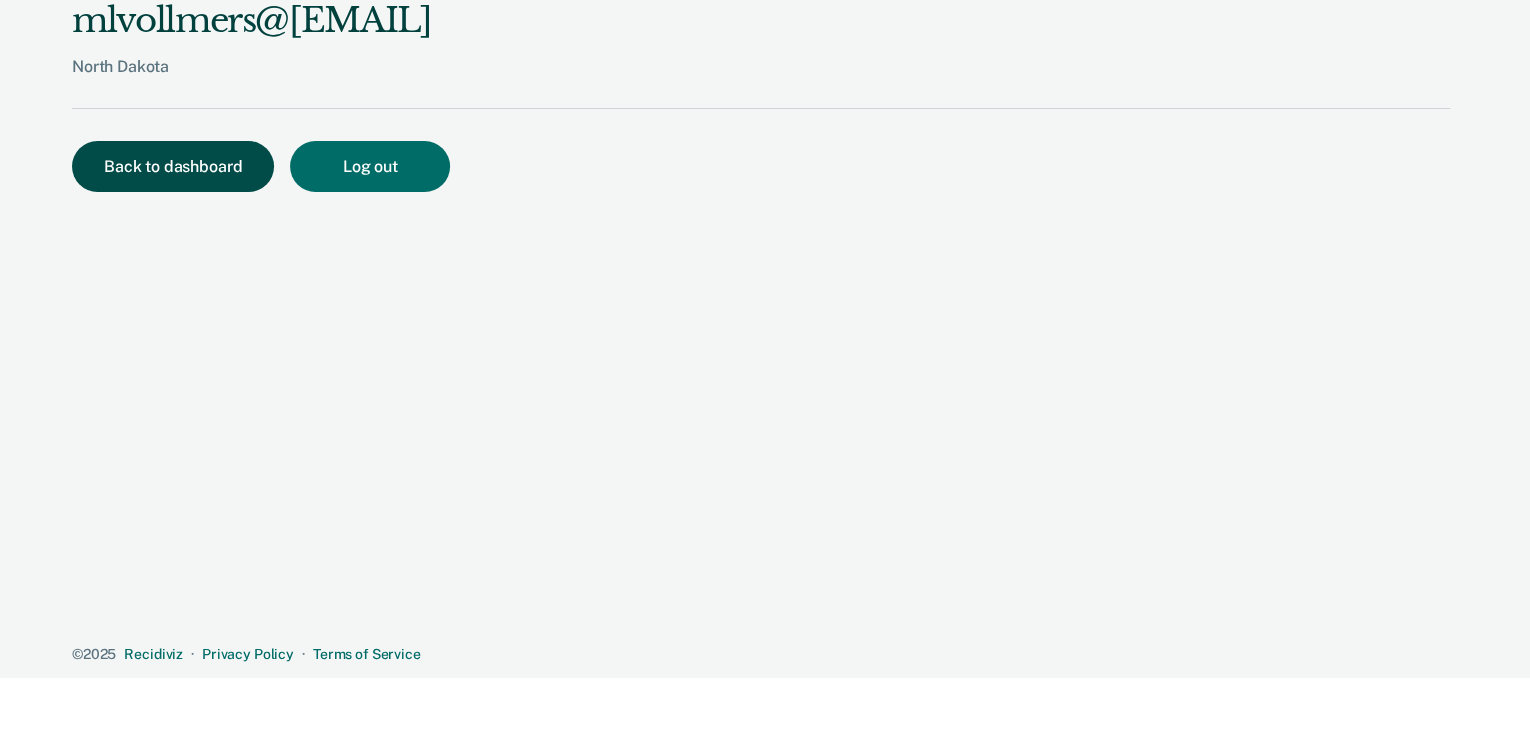 click on "Back to dashboard" at bounding box center [173, 166] 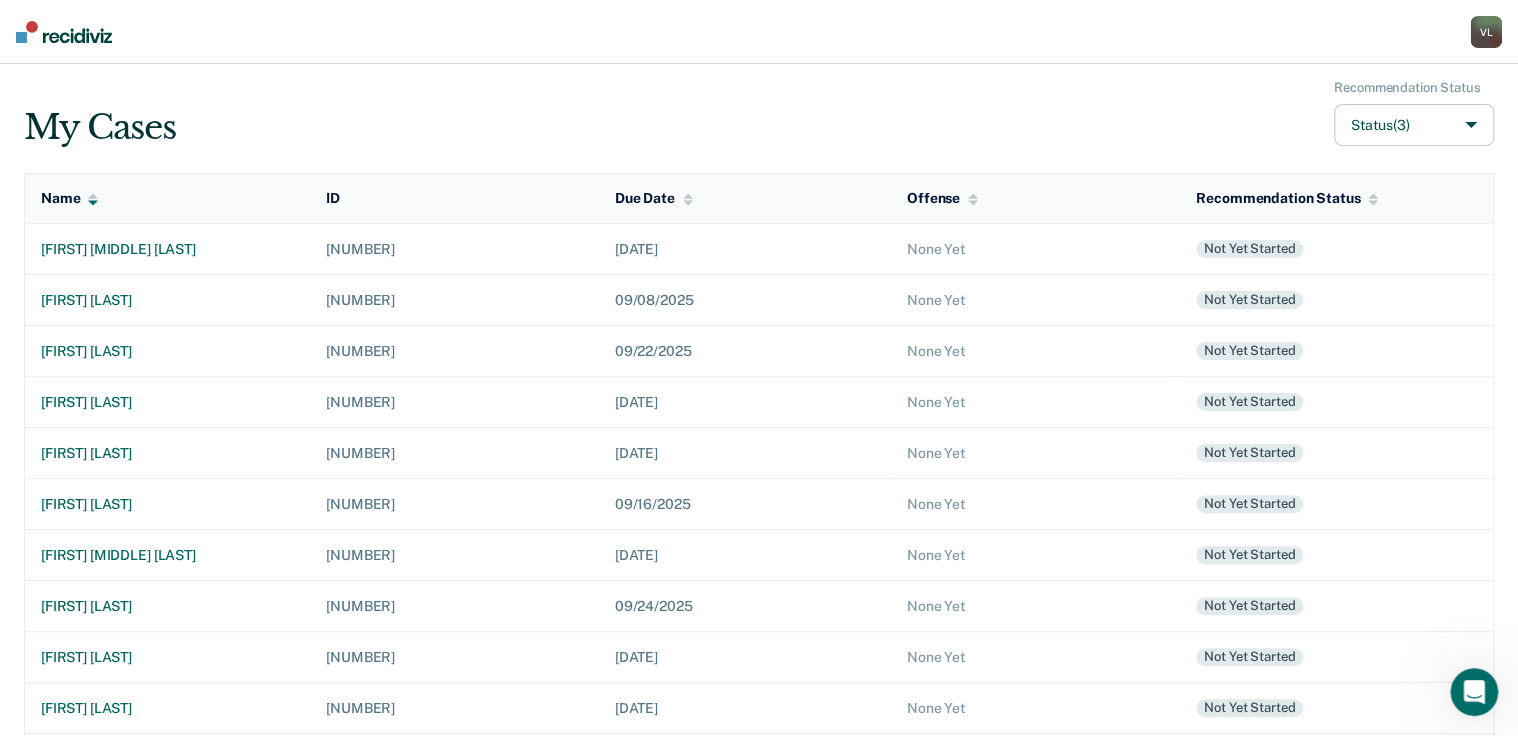 scroll, scrollTop: 0, scrollLeft: 0, axis: both 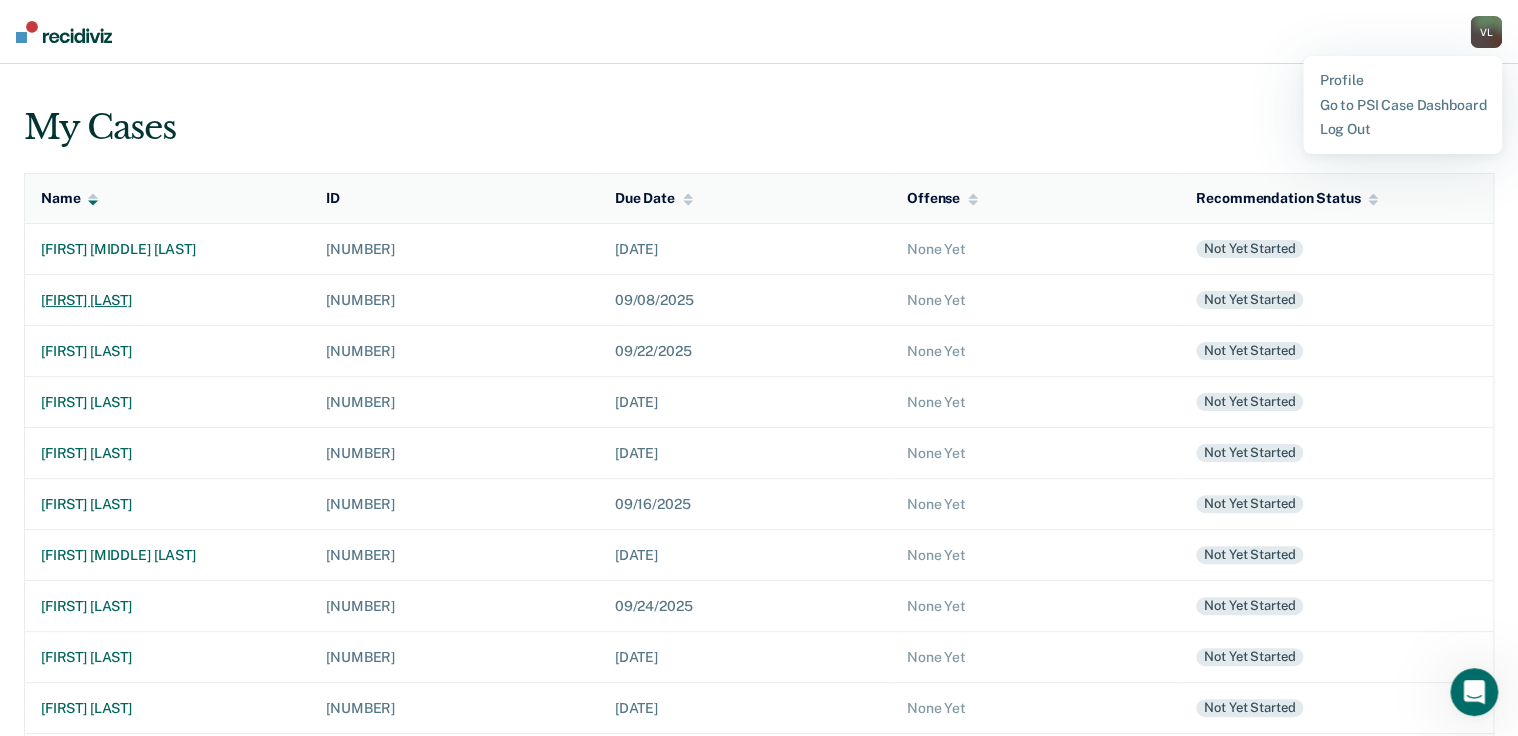 type 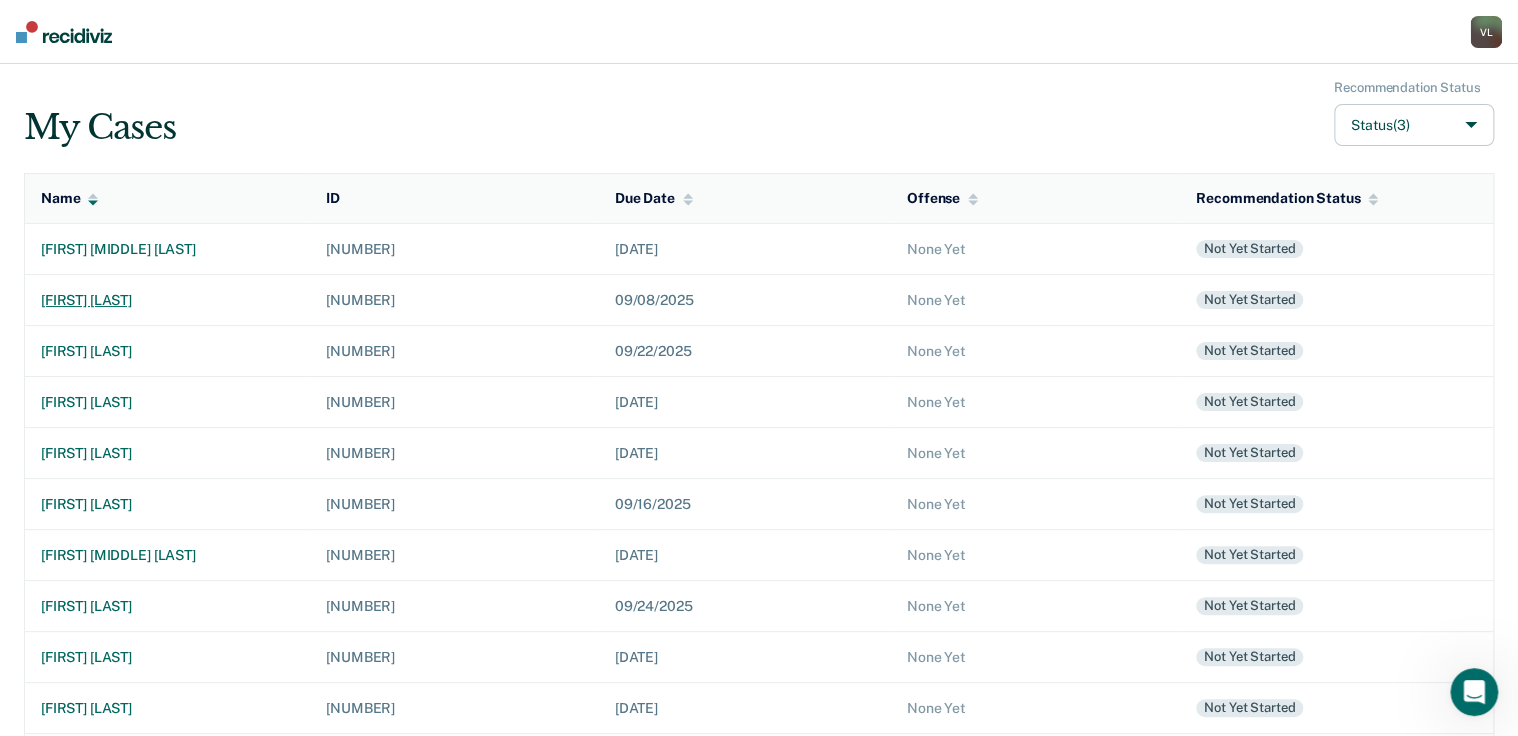 click on "[LAST], [FIRST] [MIDDLE] [INITIAL]" at bounding box center (1486, 32) 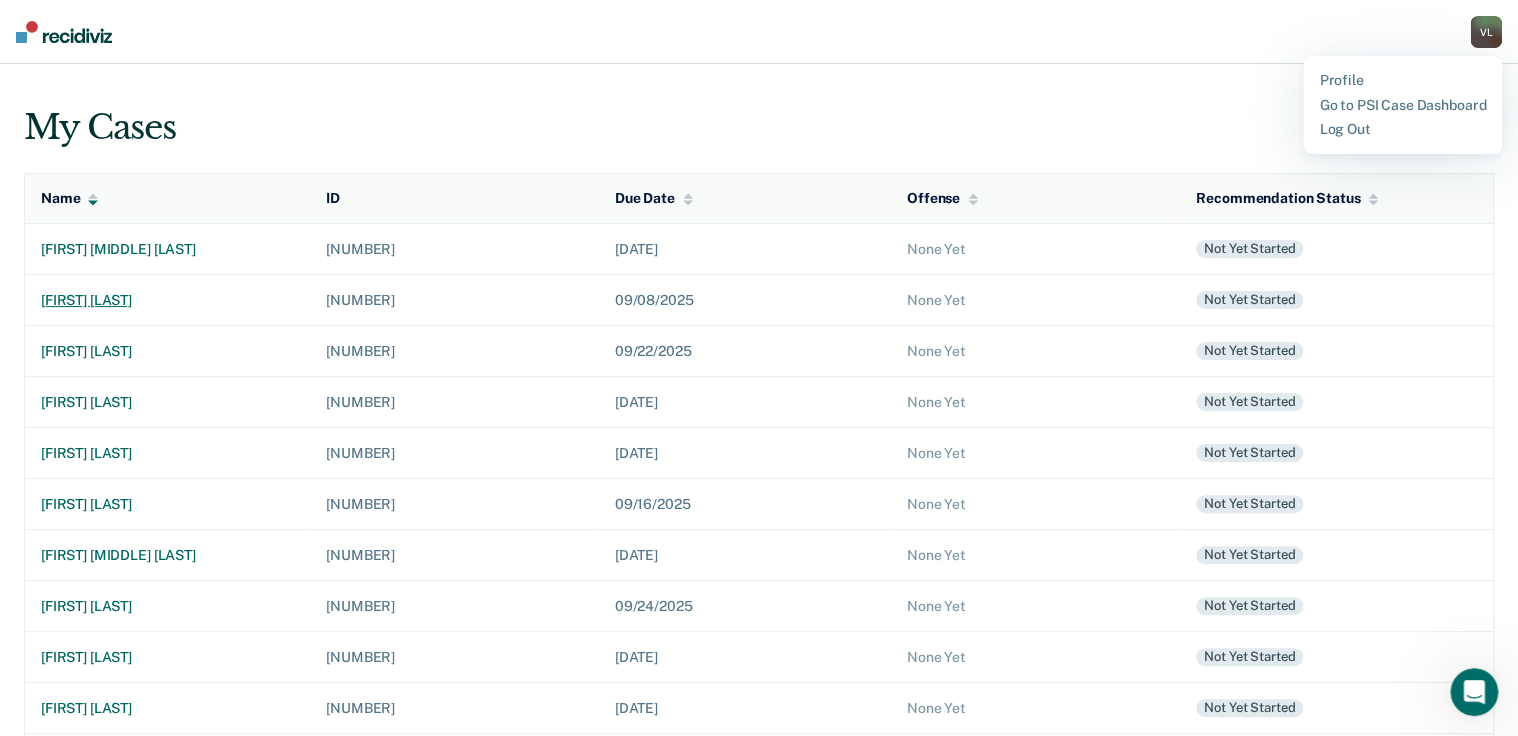 click on "[LAST], [FIRST] [MIDDLE] [INITIAL]" at bounding box center [1486, 32] 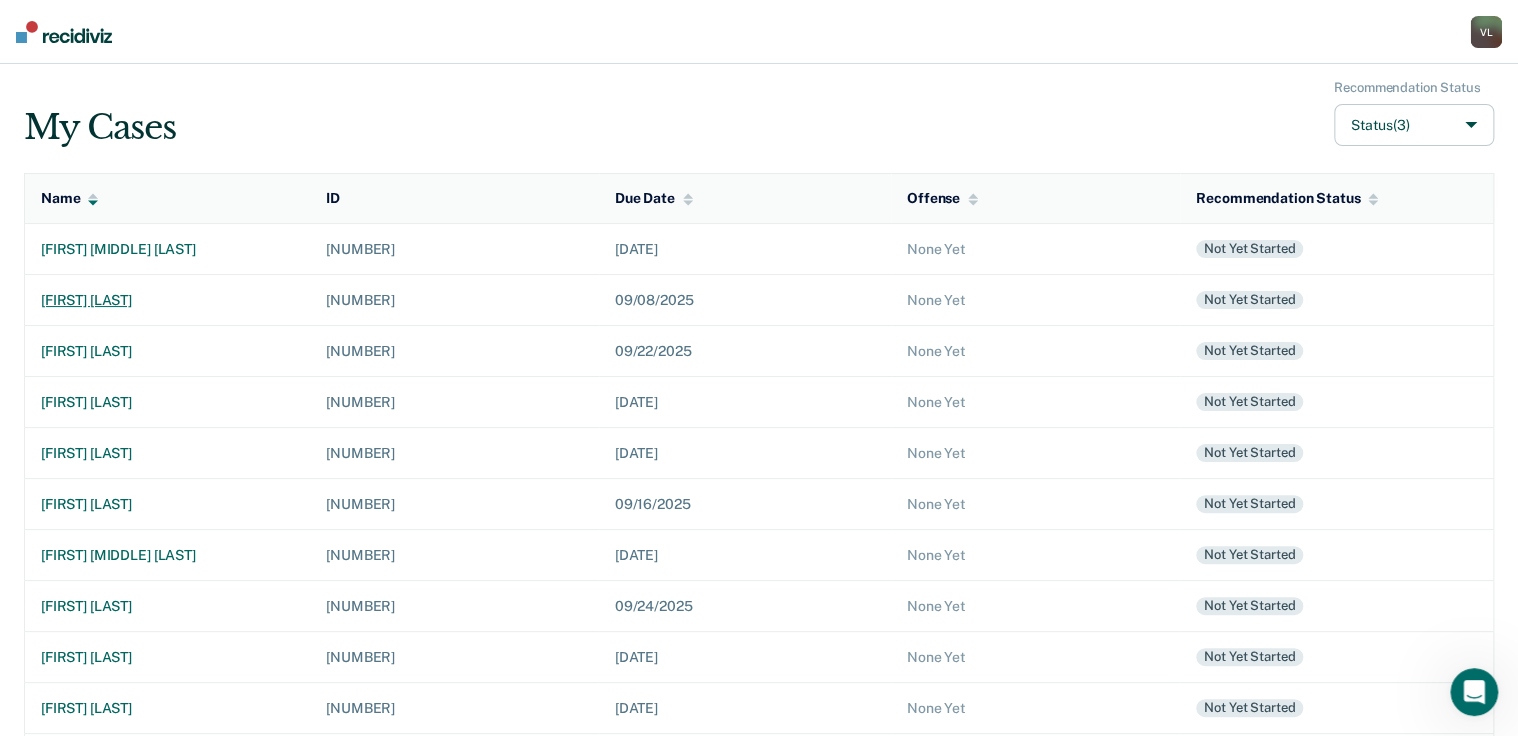 click on "[LAST], [FIRST] [MIDDLE] [INITIAL]" at bounding box center (1486, 32) 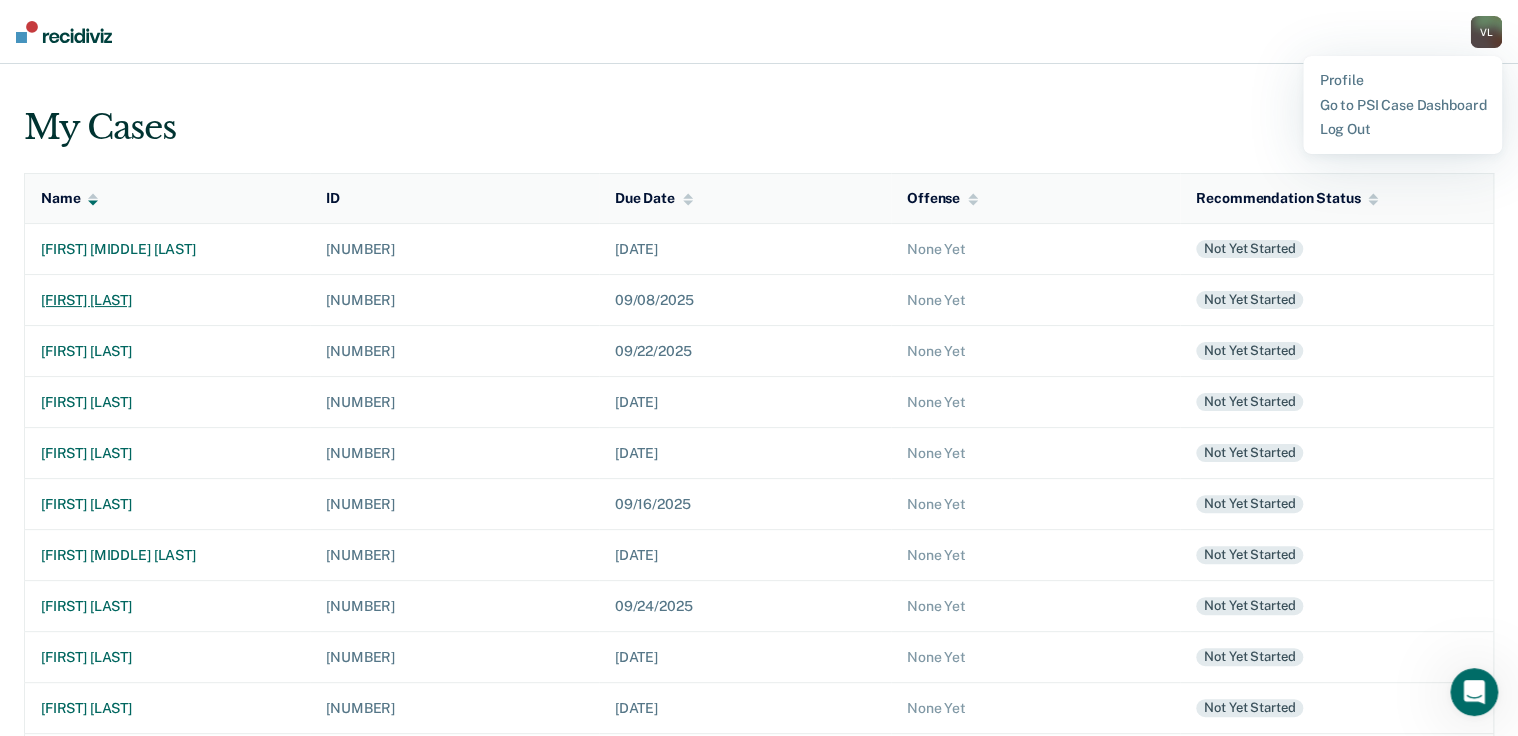 click on "[LAST], [FIRST] [MIDDLE] [INITIAL]" at bounding box center [1486, 32] 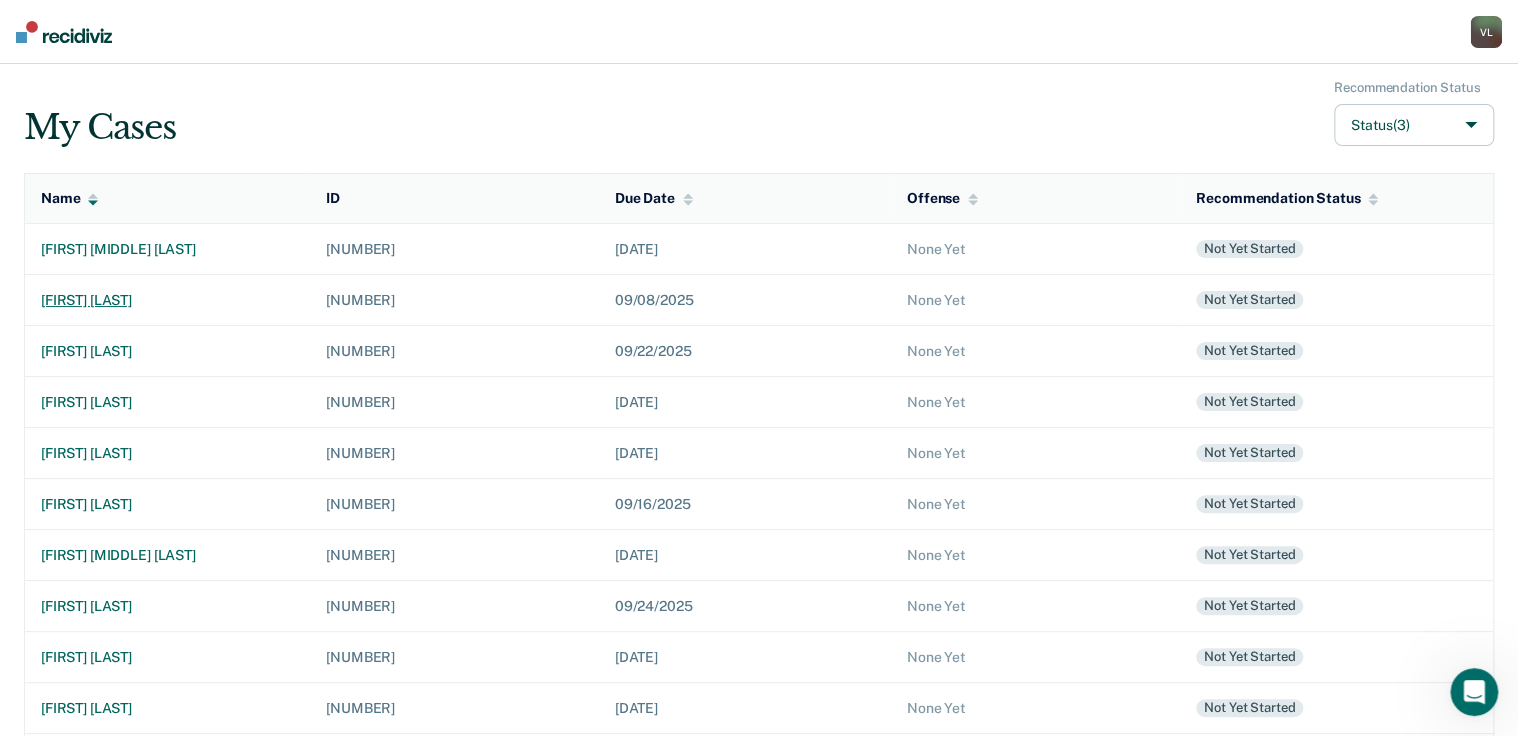 click on "[LAST], [FIRST] [MIDDLE] [INITIAL]" at bounding box center (1486, 32) 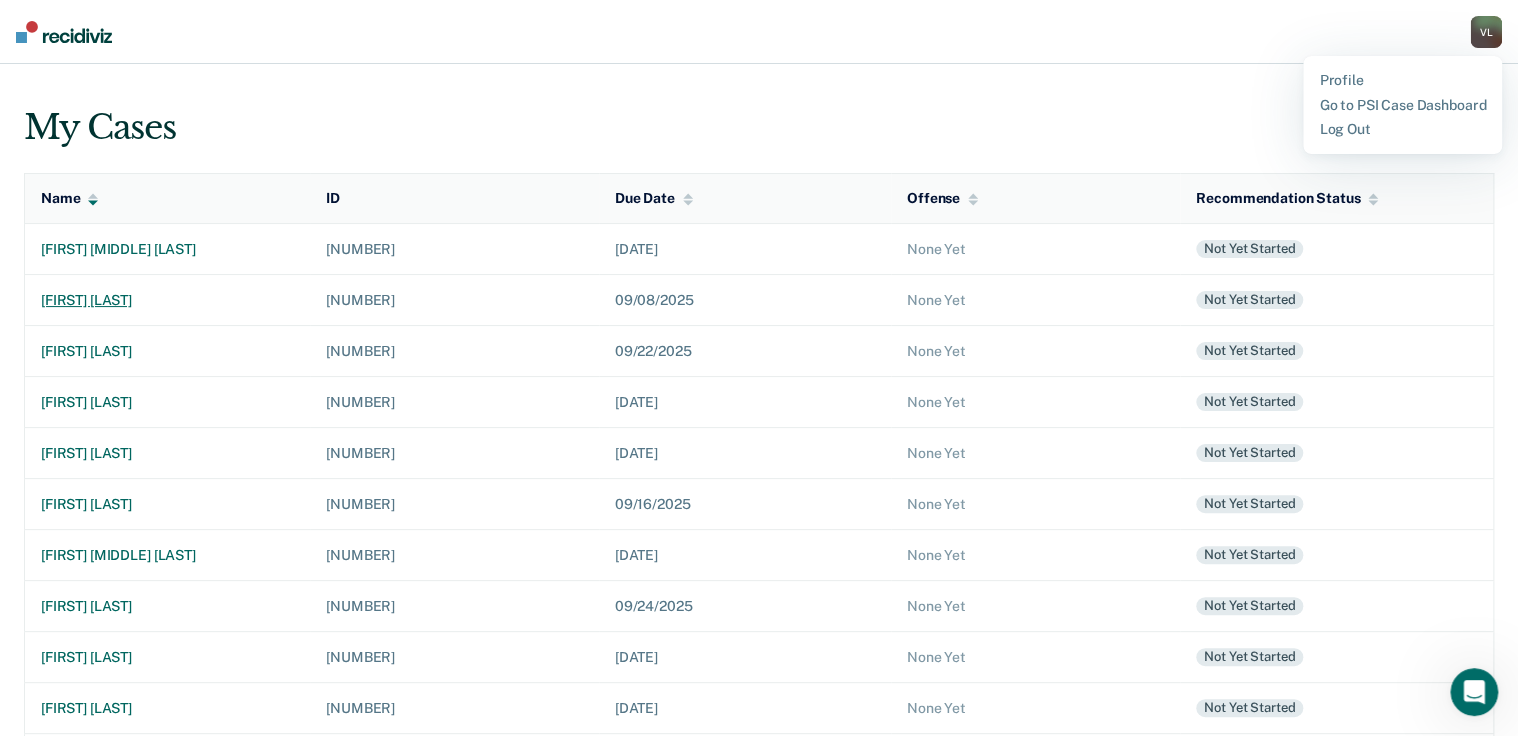 click on "[LAST], [FIRST] [MIDDLE] [INITIAL]" at bounding box center [1486, 32] 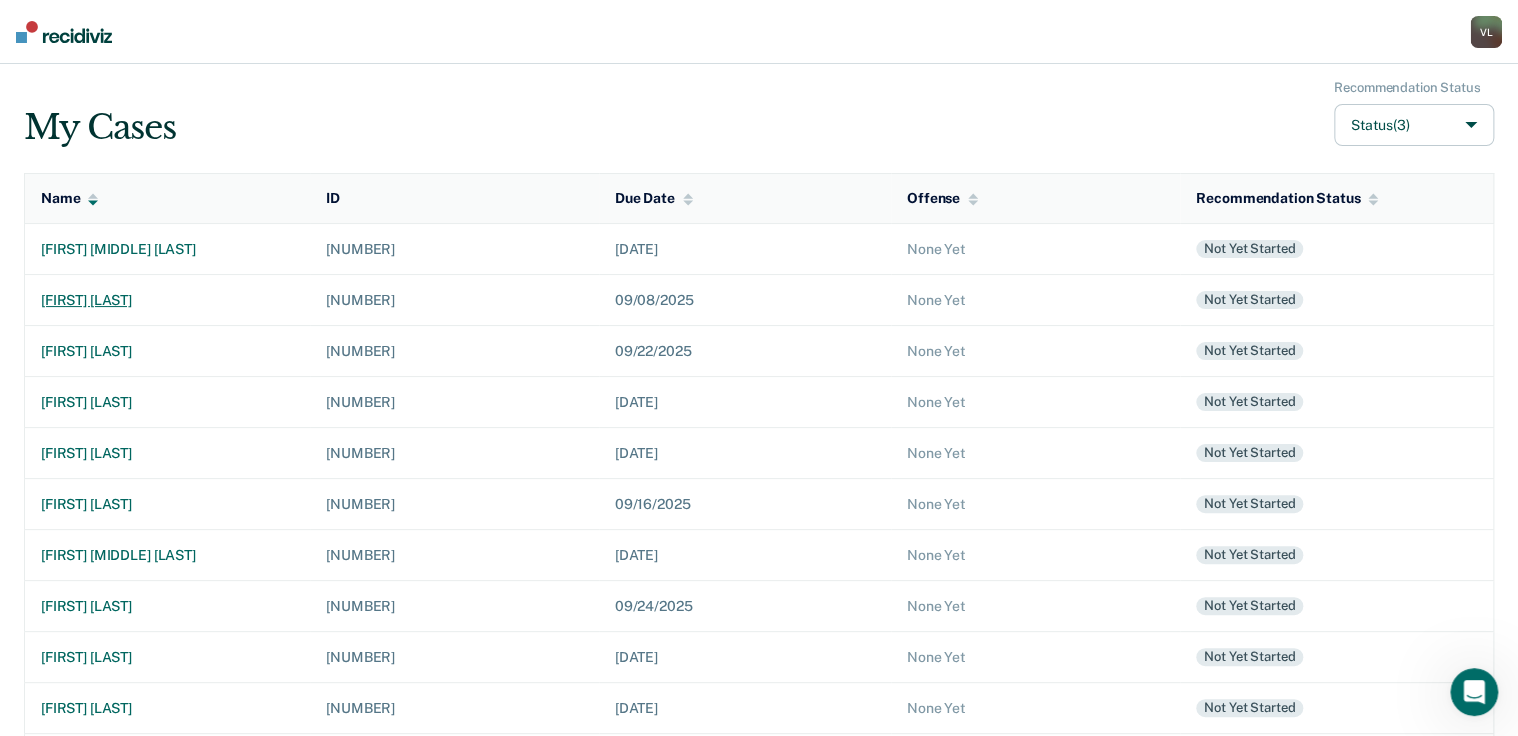 click on "[LAST], [FIRST] [MIDDLE] [INITIAL]" at bounding box center (1486, 32) 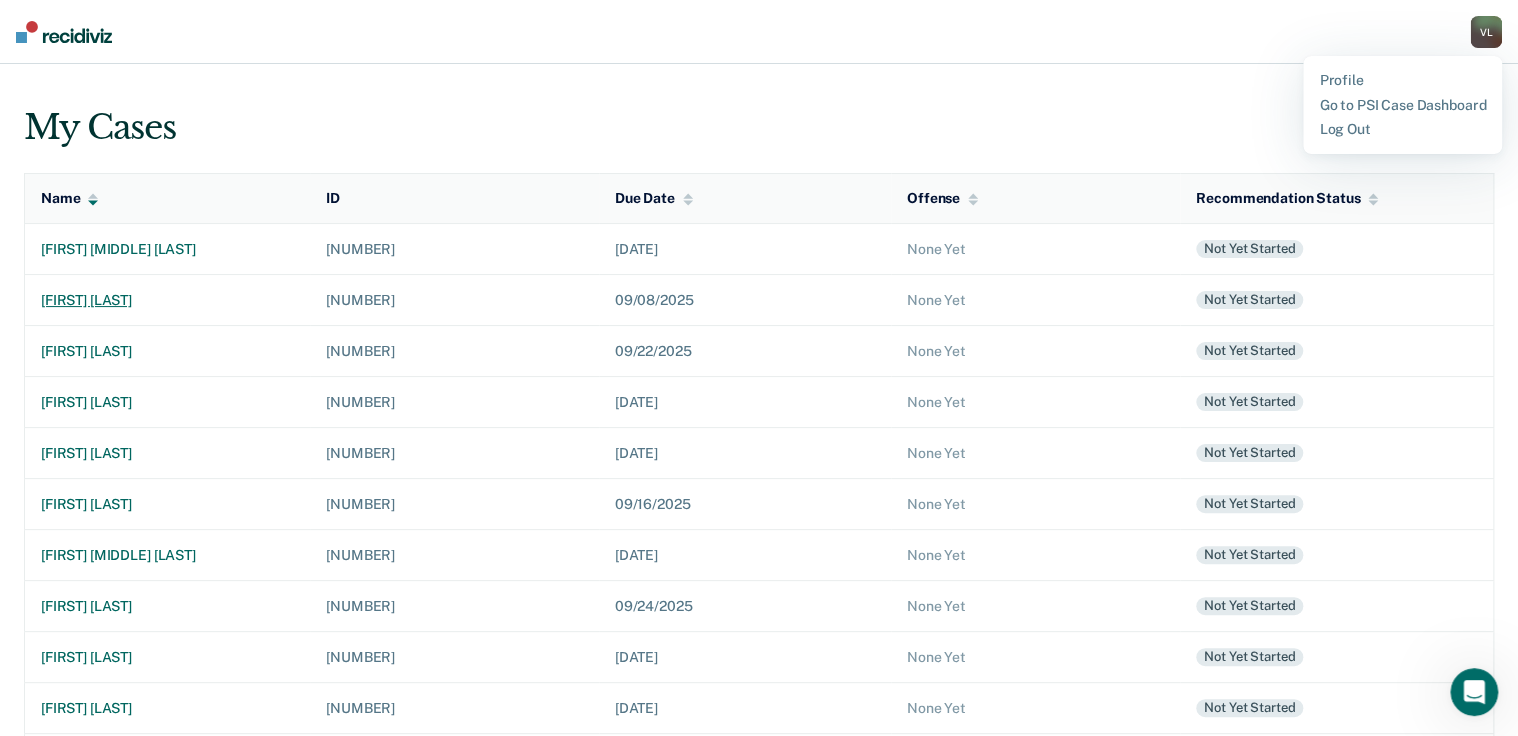 click on "[LAST], [FIRST] [MIDDLE] [INITIAL]" at bounding box center [1486, 32] 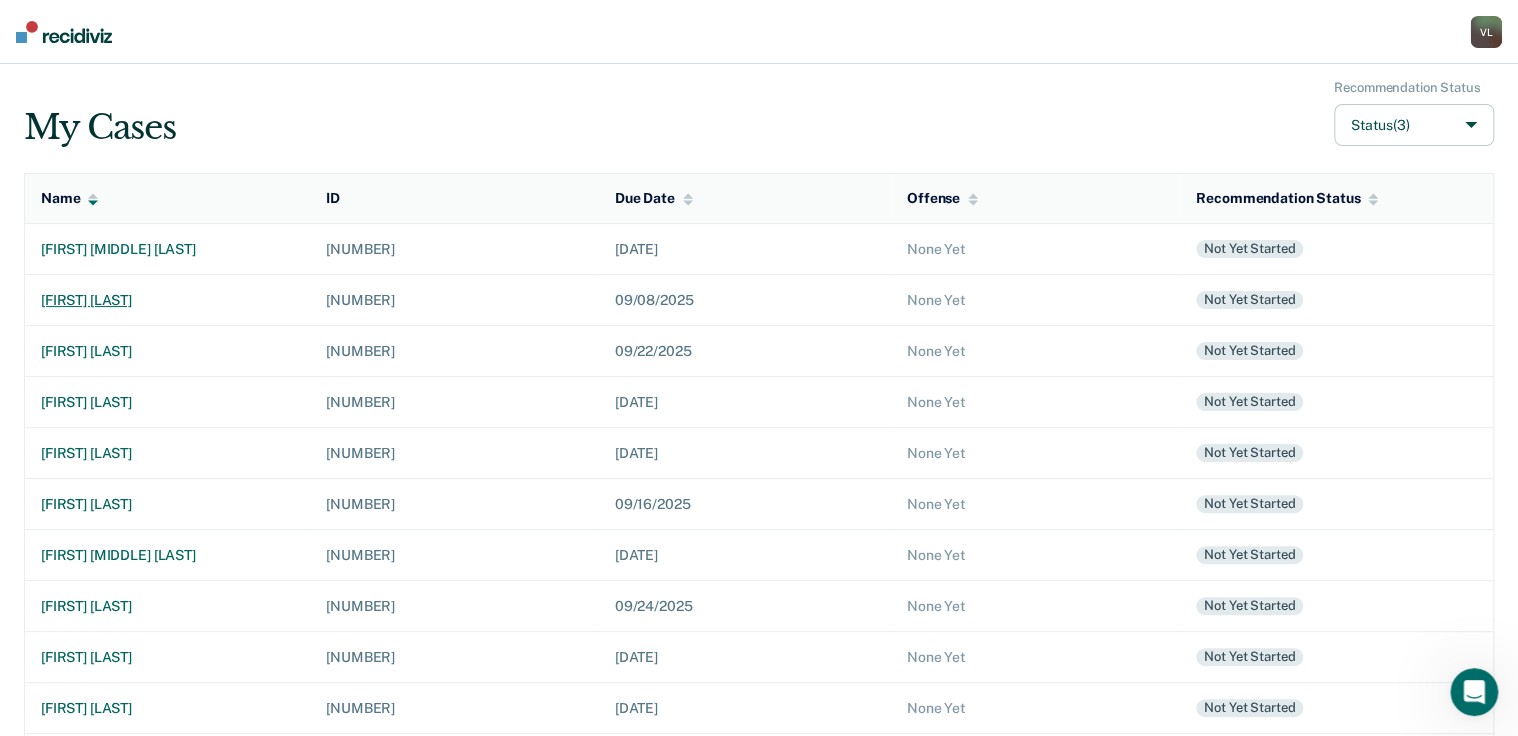 click on "[LAST], [FIRST] [MIDDLE] [INITIAL]" at bounding box center (1486, 32) 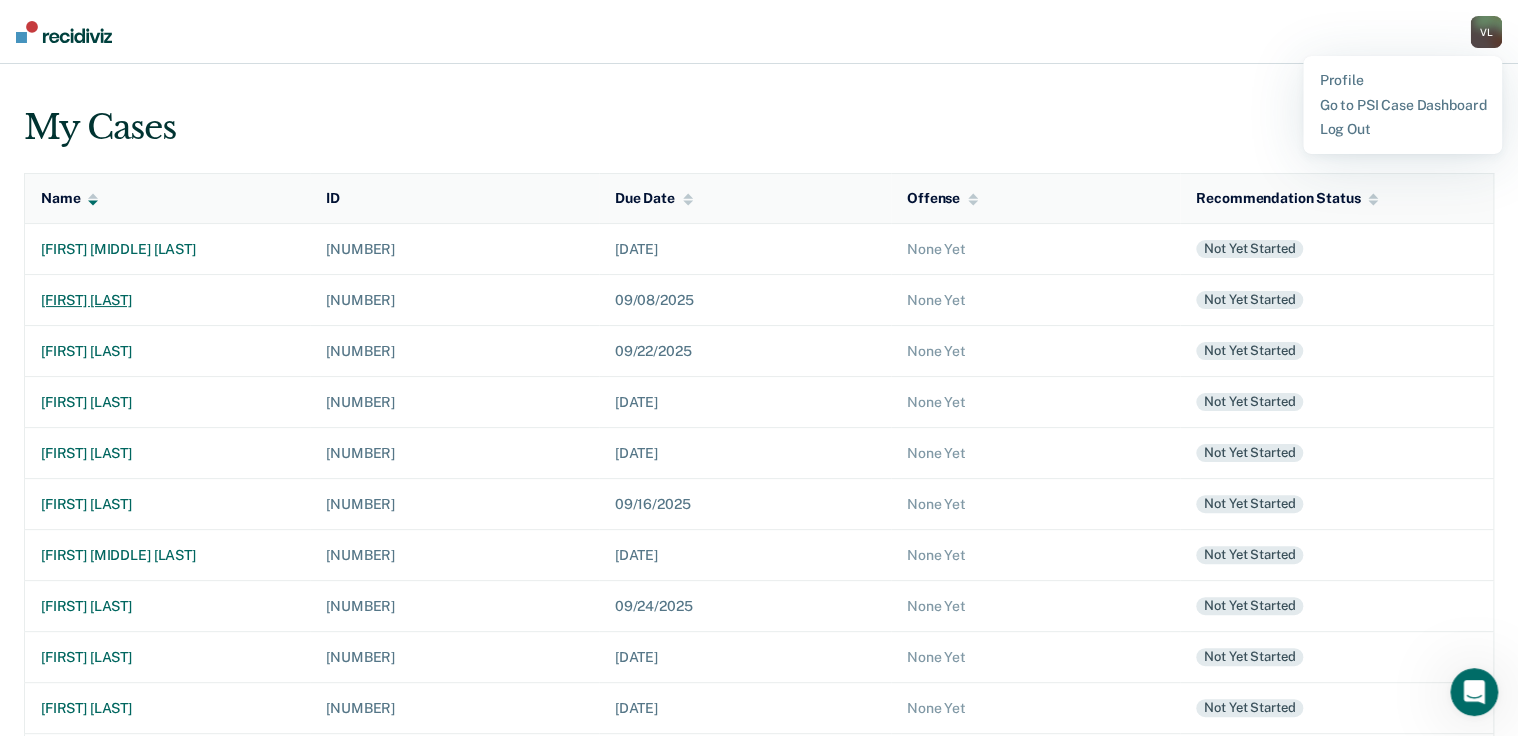 click on "[LAST], [FIRST] [MIDDLE] [INITIAL]" at bounding box center [1486, 32] 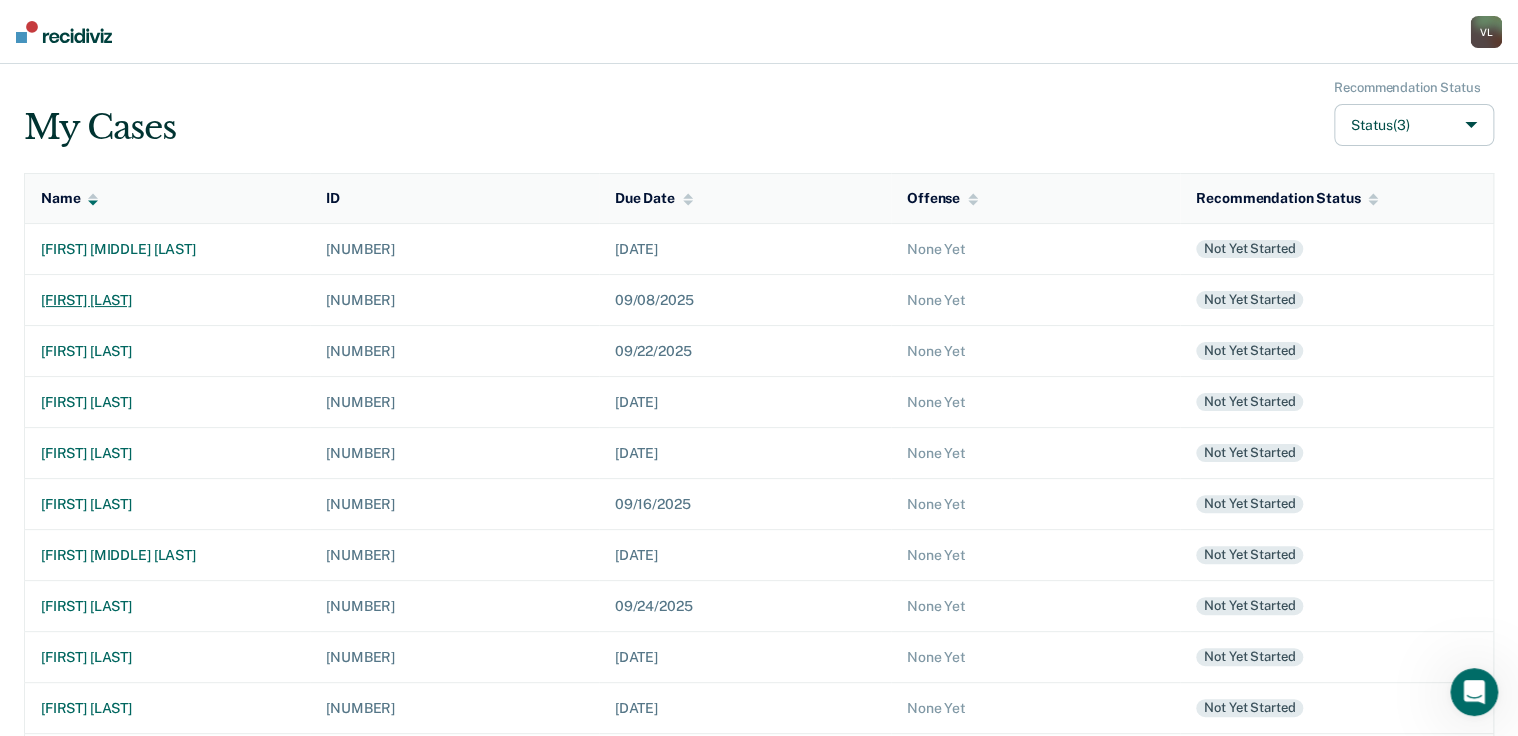 click on "[LAST], [FIRST] [MIDDLE] [INITIAL]" at bounding box center [1486, 32] 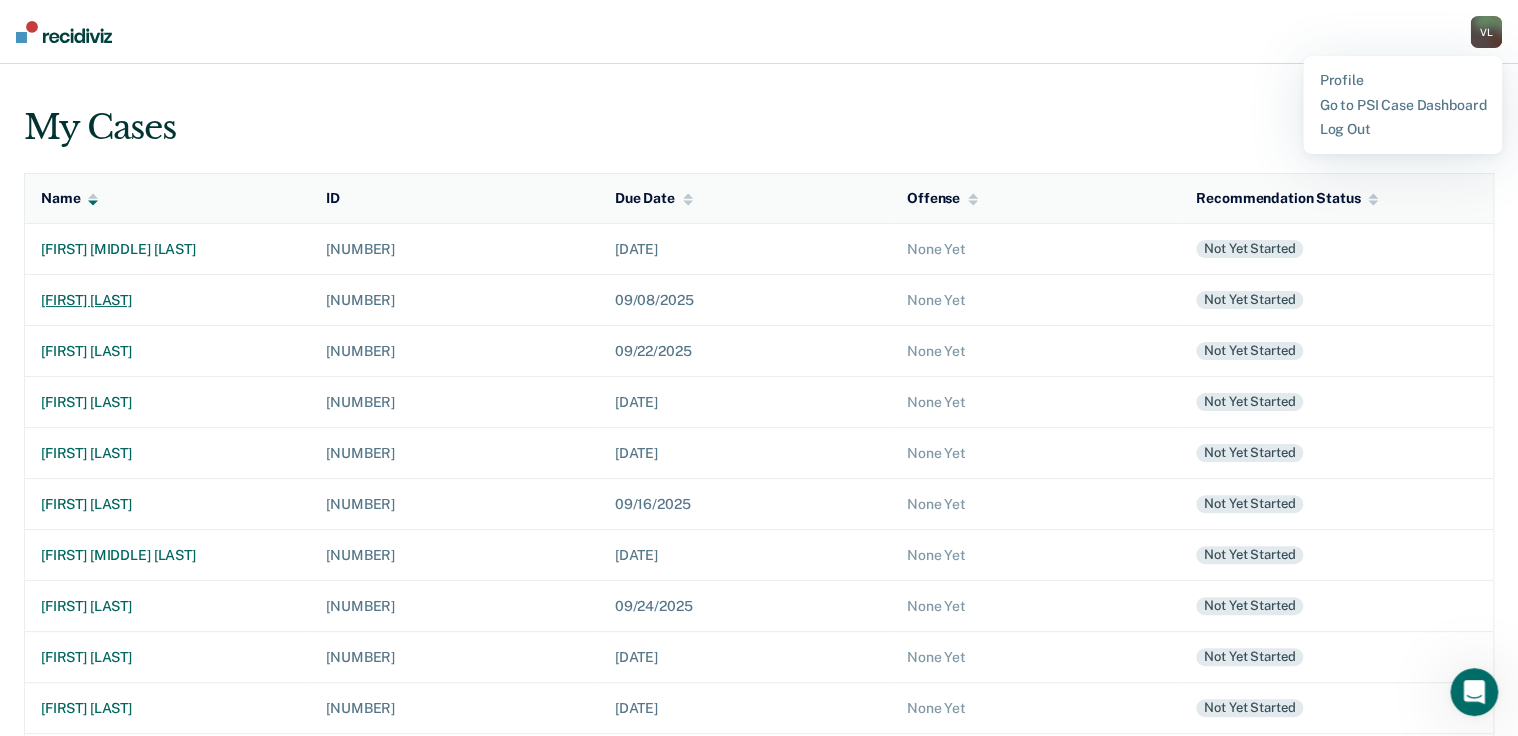 click on "[LAST], [FIRST] [MIDDLE] [INITIAL]" at bounding box center [1486, 32] 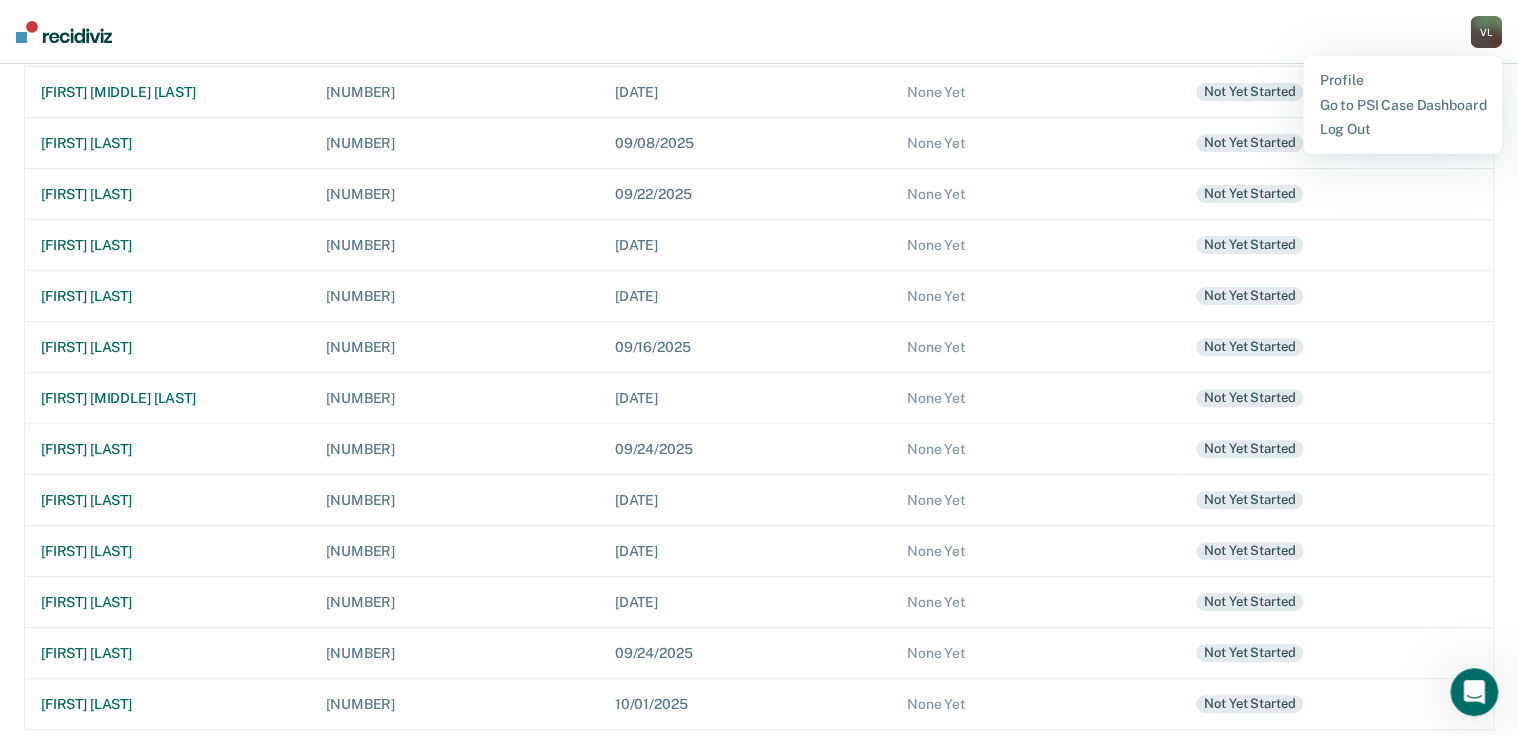 scroll, scrollTop: 164, scrollLeft: 0, axis: vertical 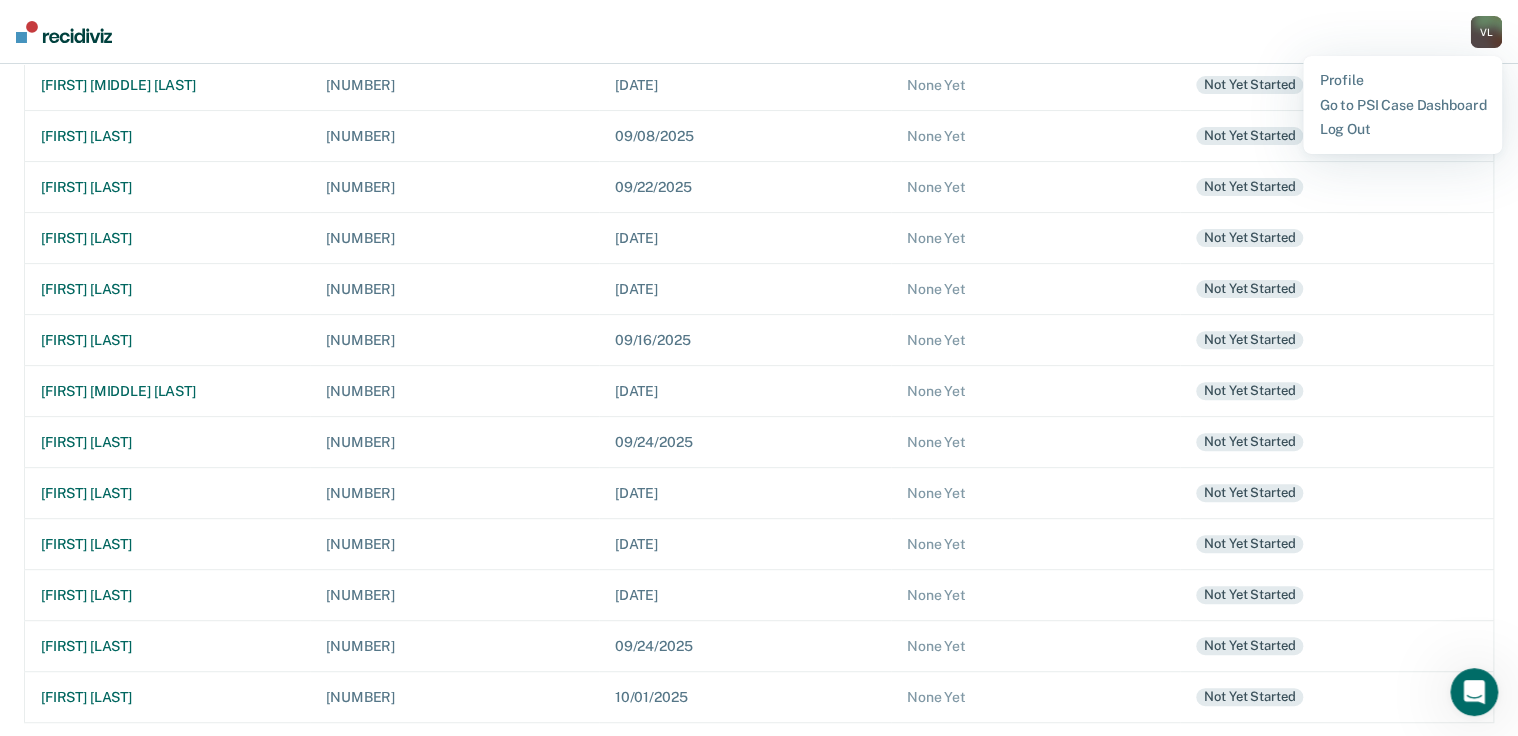 click 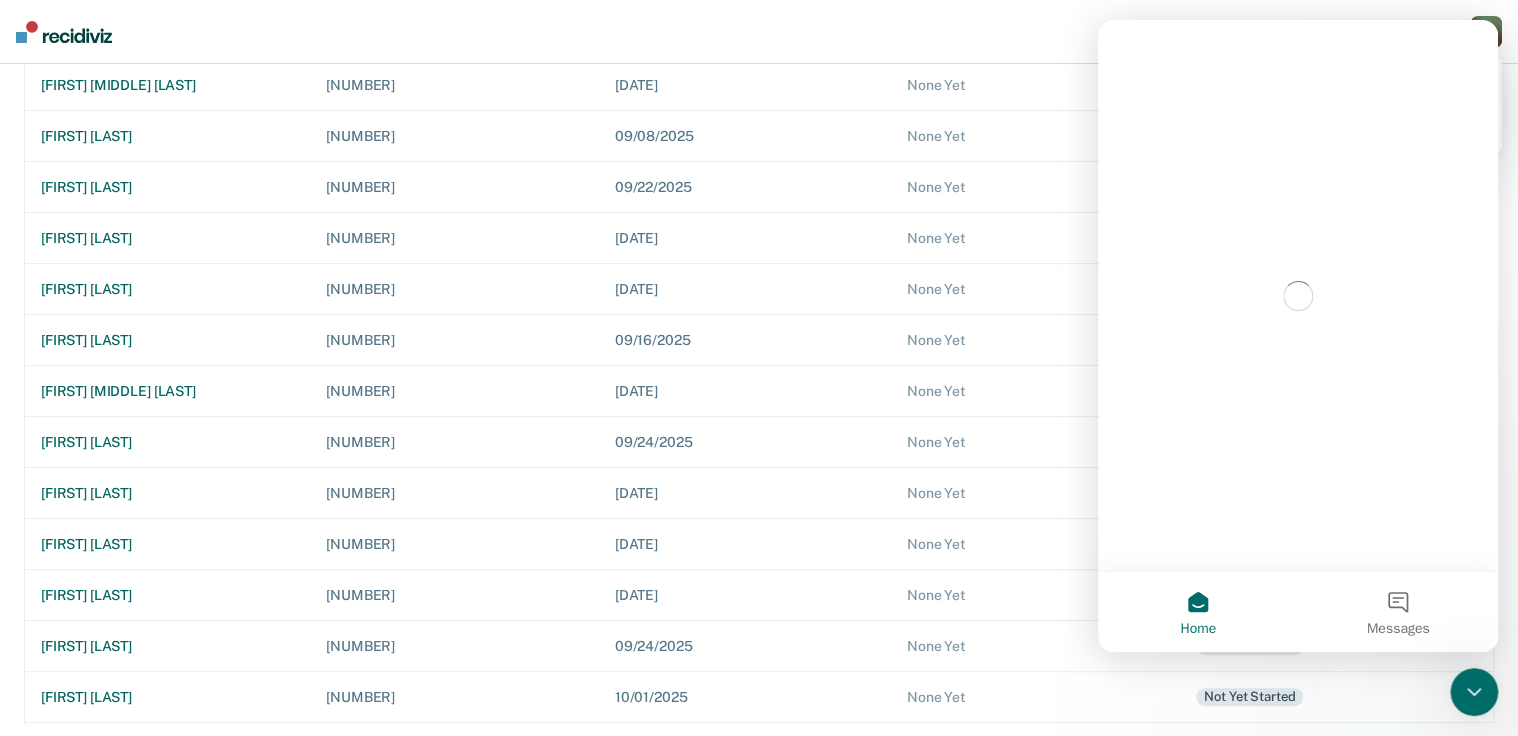 scroll, scrollTop: 0, scrollLeft: 0, axis: both 